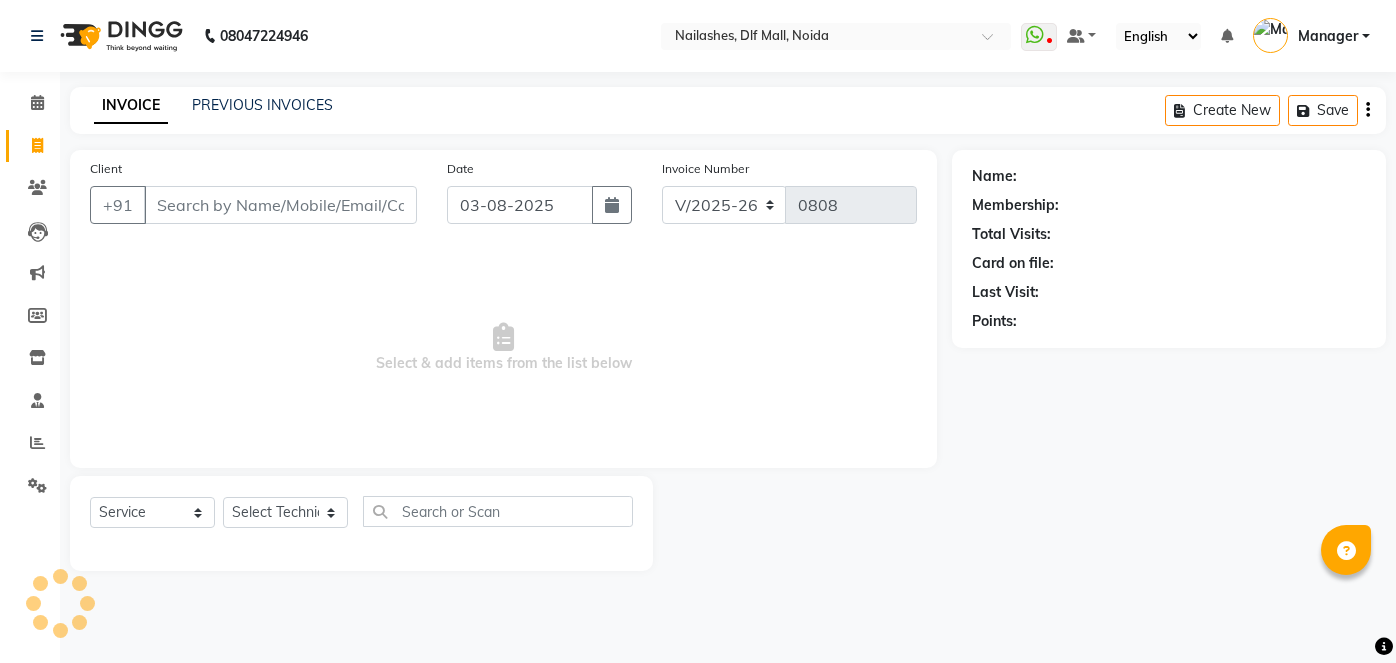 select on "5188" 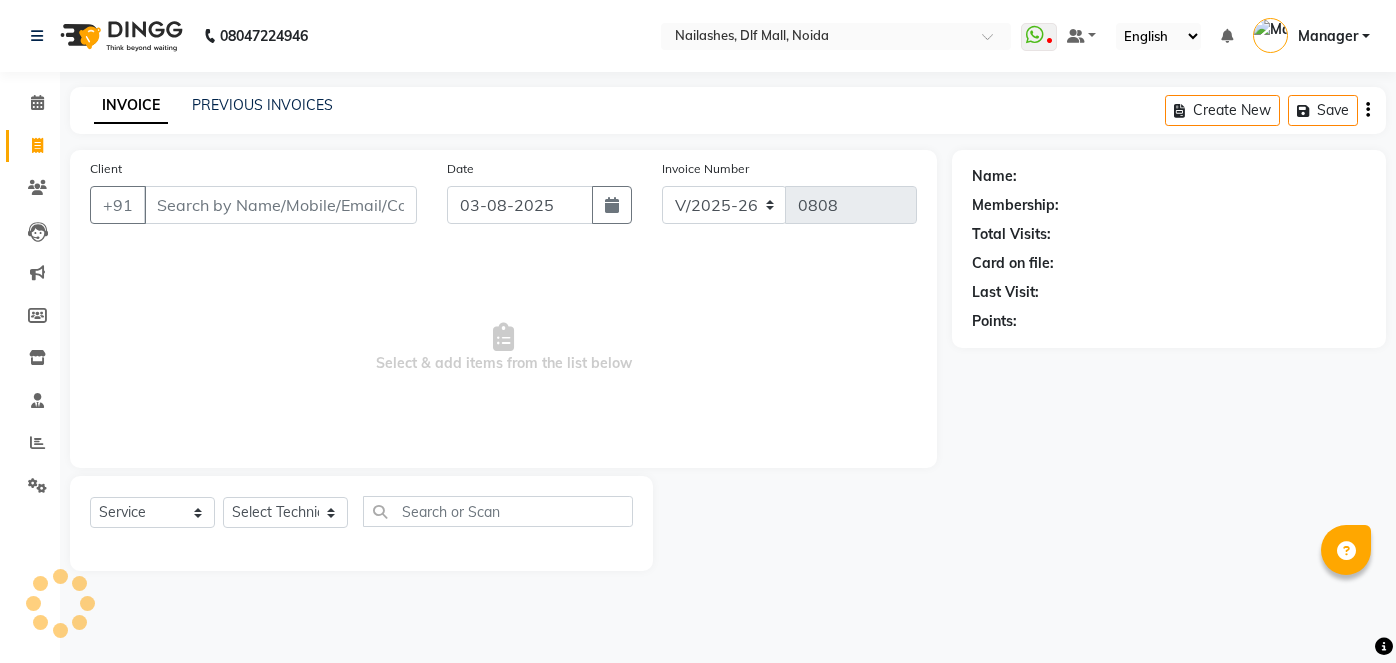 select on "service" 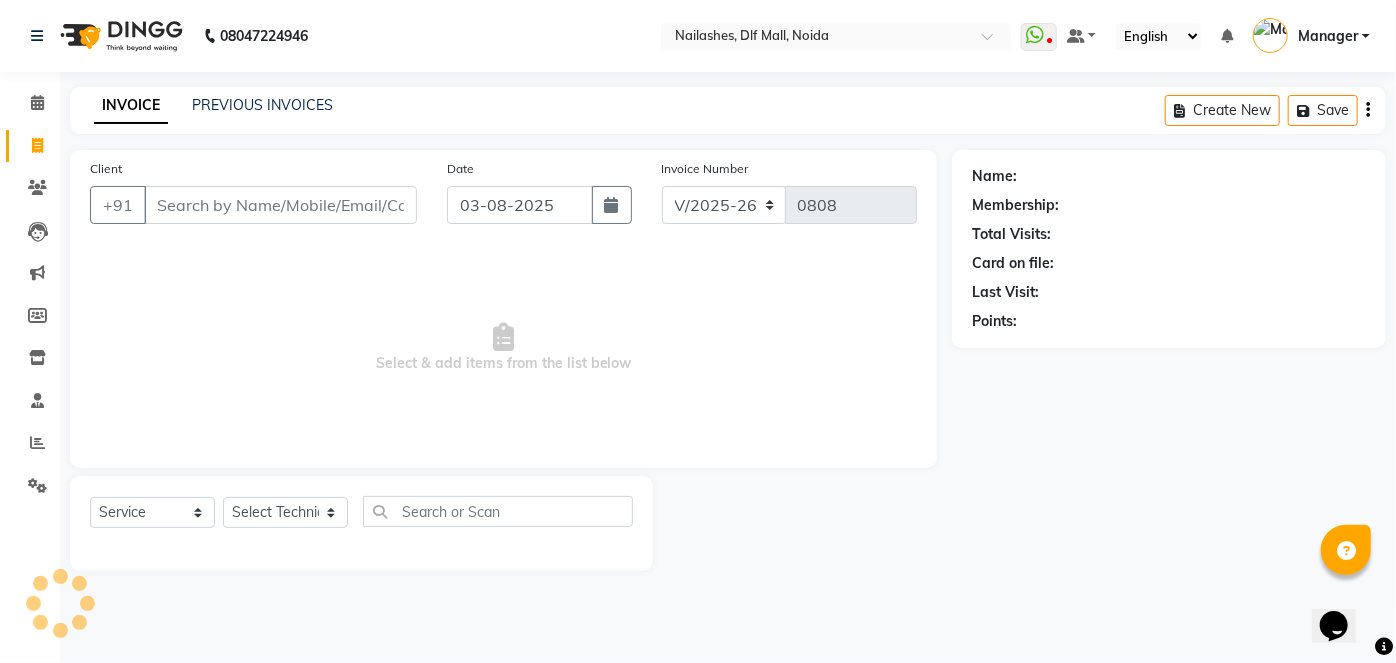 scroll, scrollTop: 0, scrollLeft: 0, axis: both 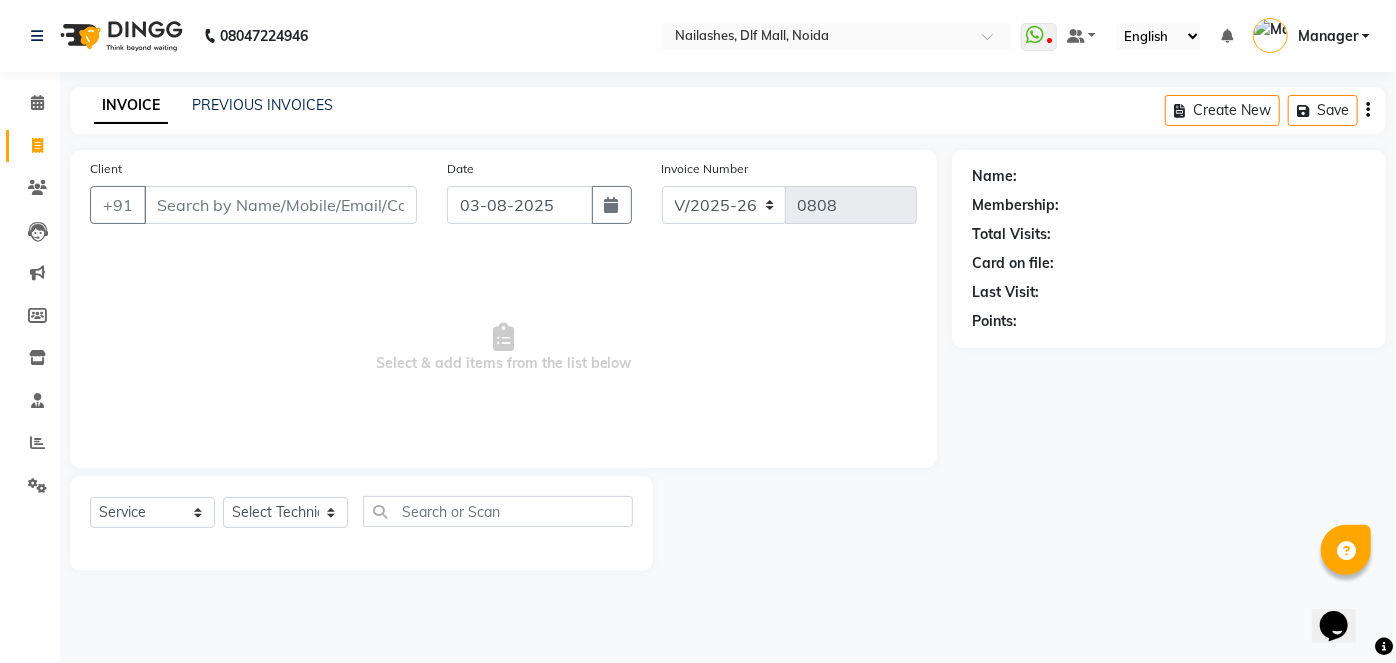 type on "8" 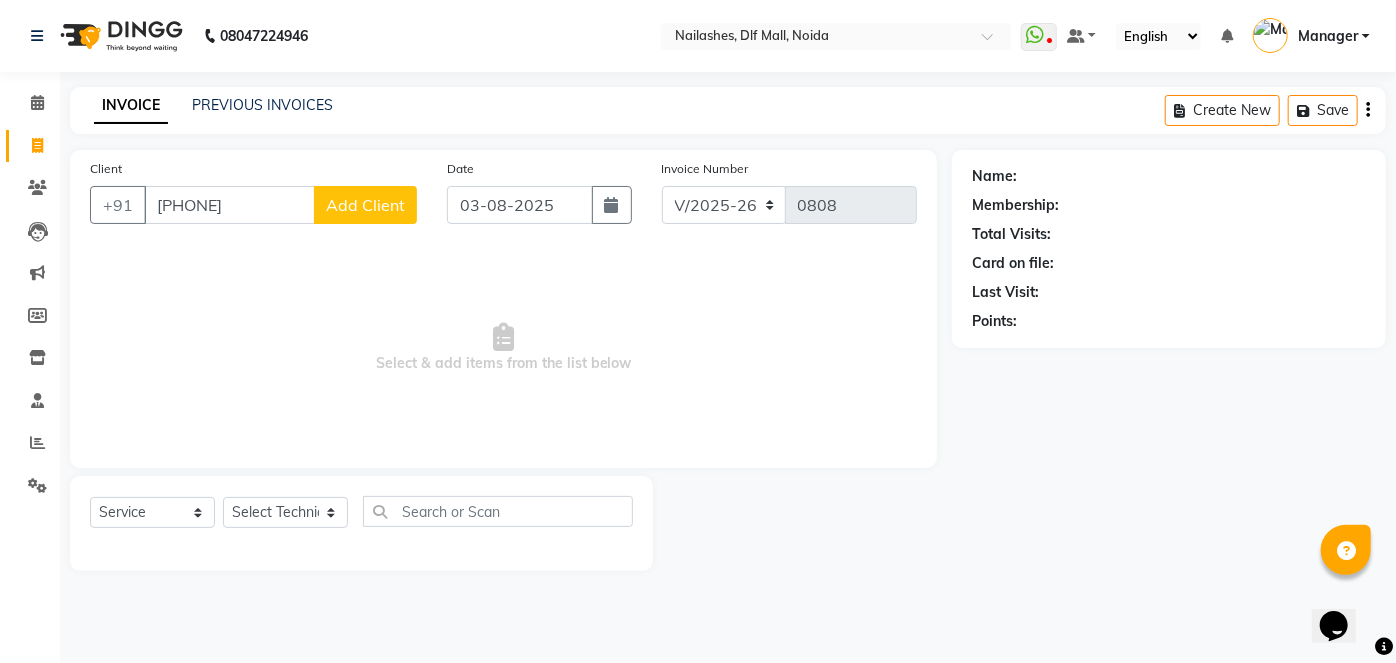type on "[PHONE]" 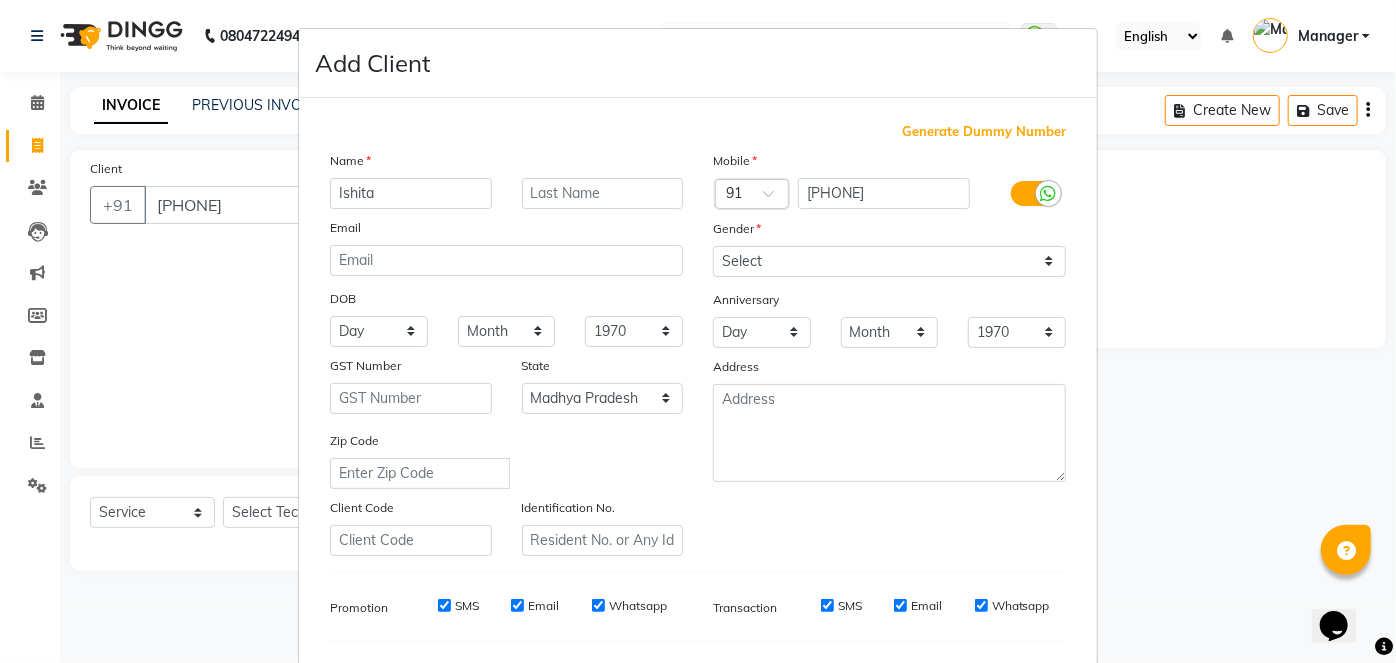 type on "Ishita" 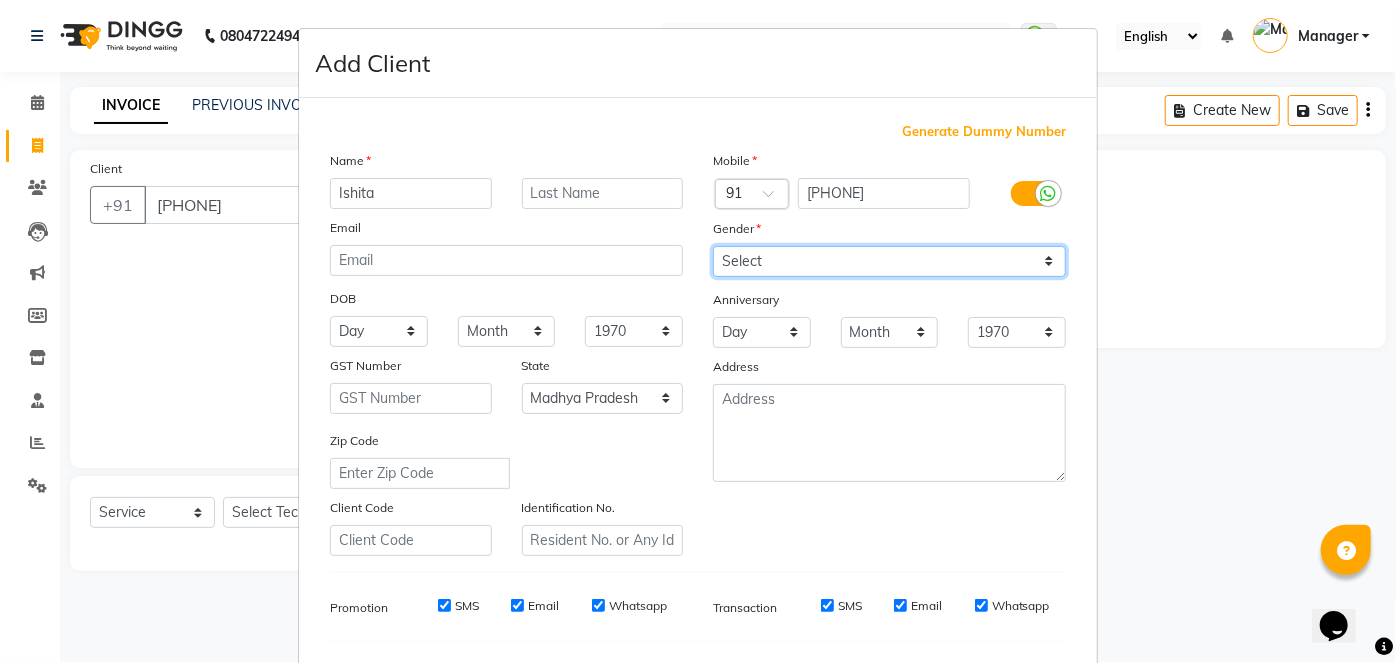 click on "Select Male Female Other Prefer Not To Say" at bounding box center (889, 261) 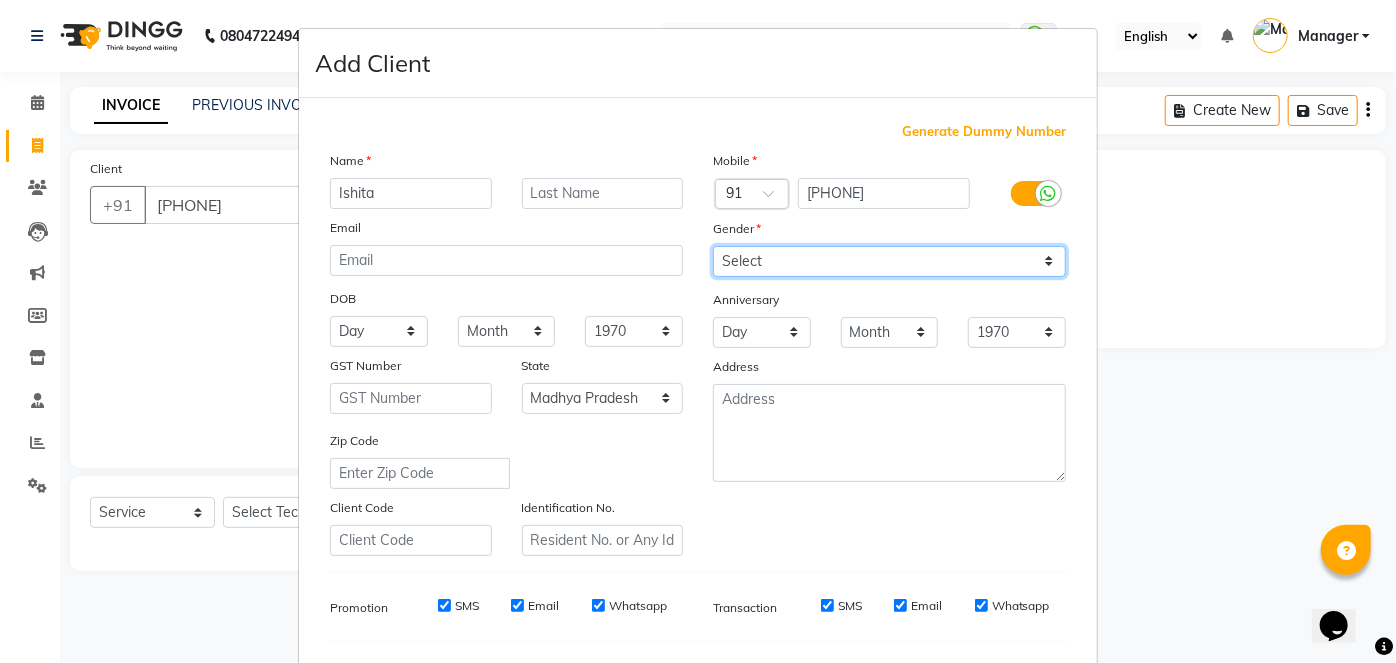 select on "female" 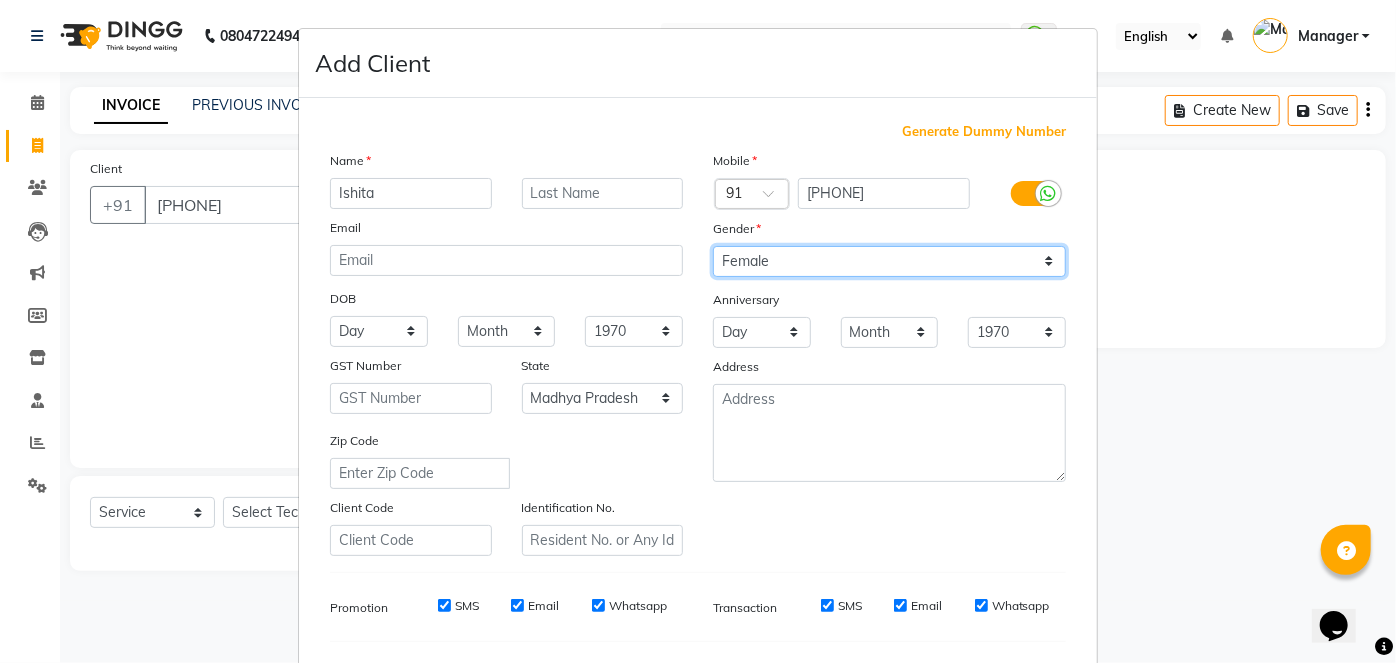 click on "Select Male Female Other Prefer Not To Say" at bounding box center [889, 261] 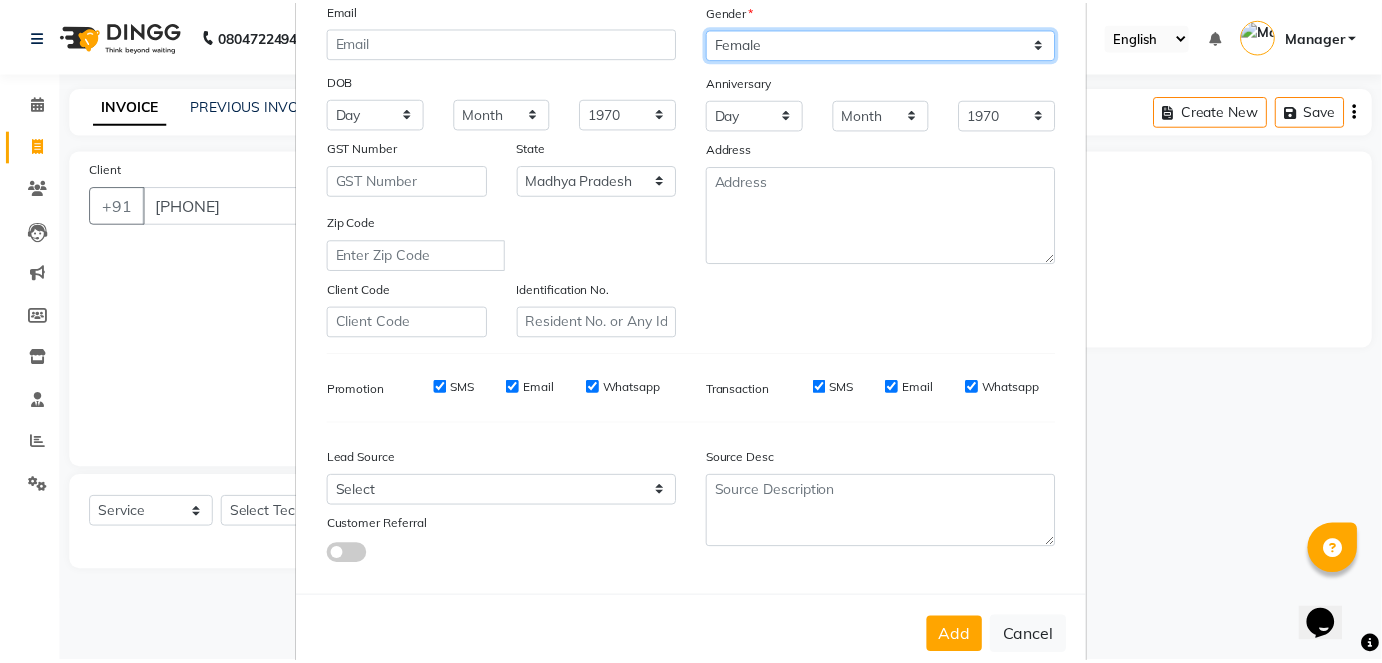 scroll, scrollTop: 258, scrollLeft: 0, axis: vertical 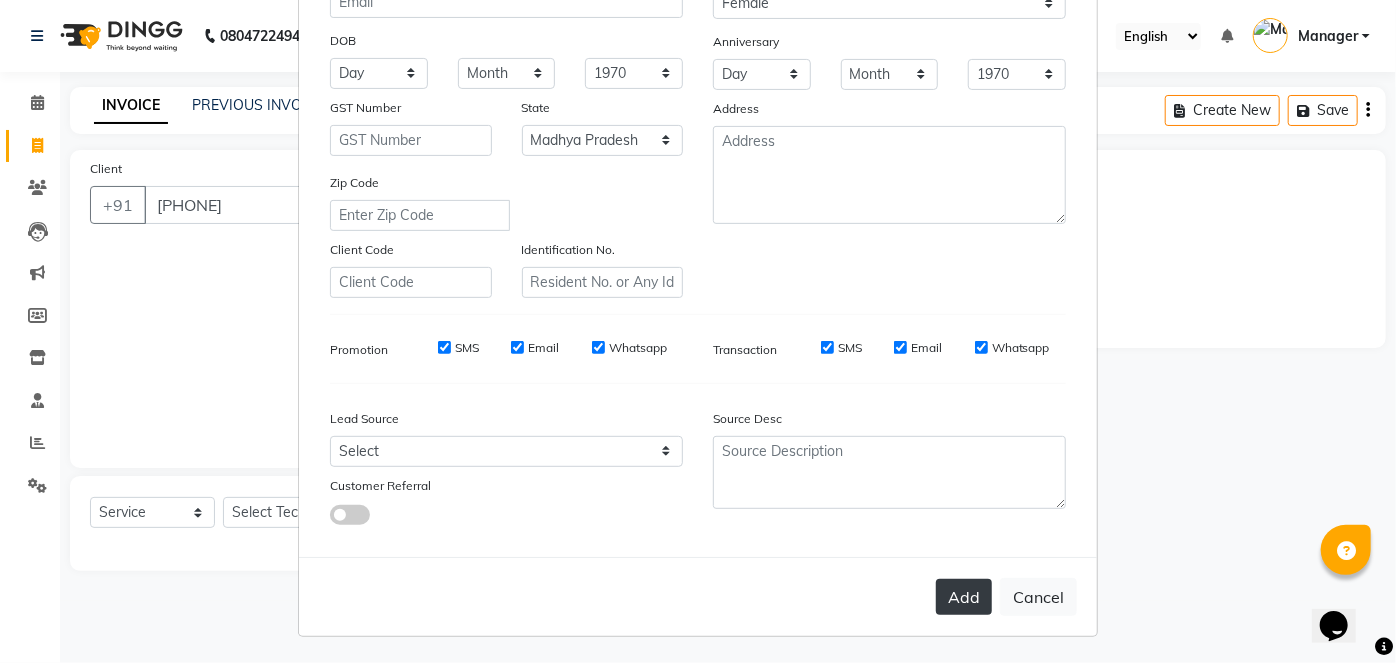 click on "Add" at bounding box center (964, 597) 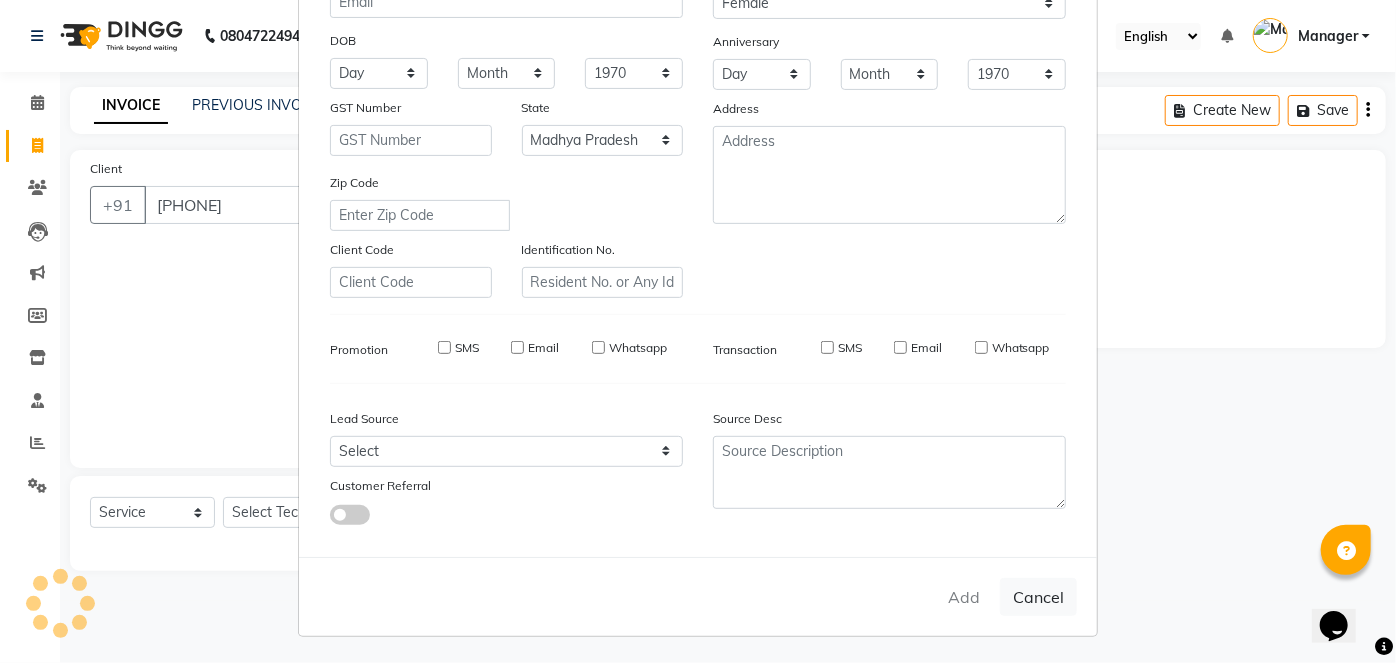 type 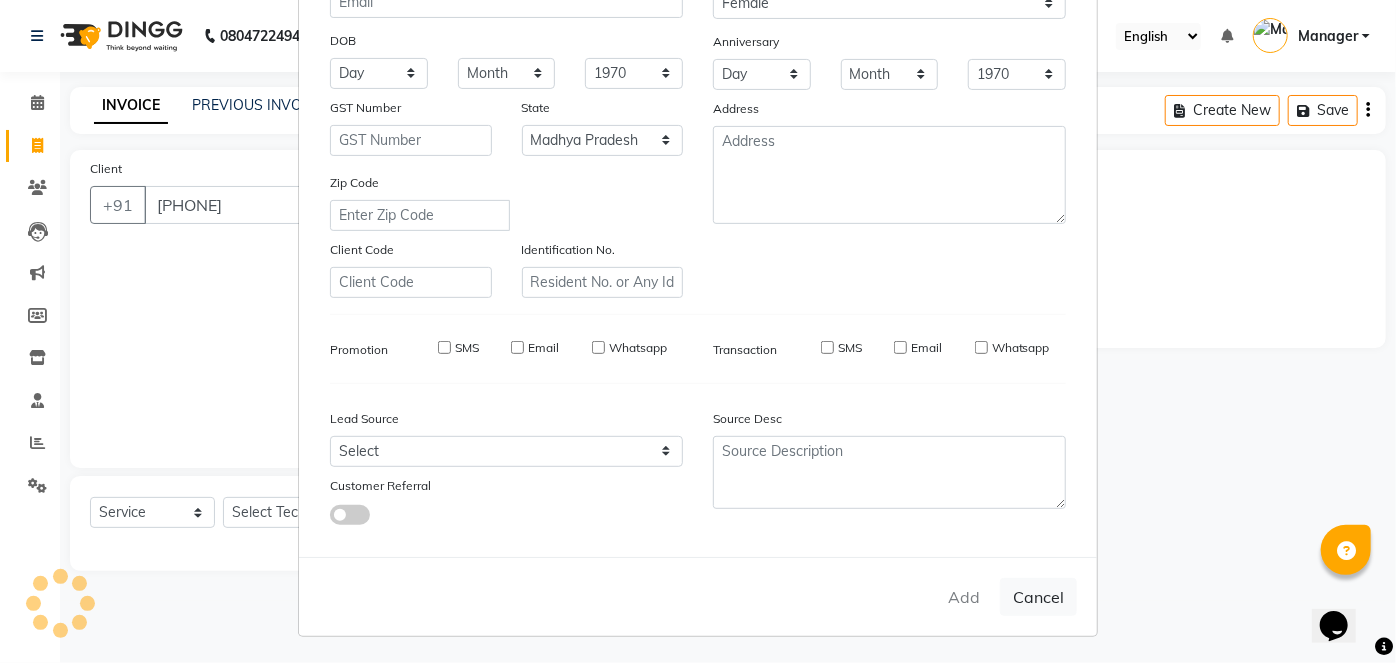 select 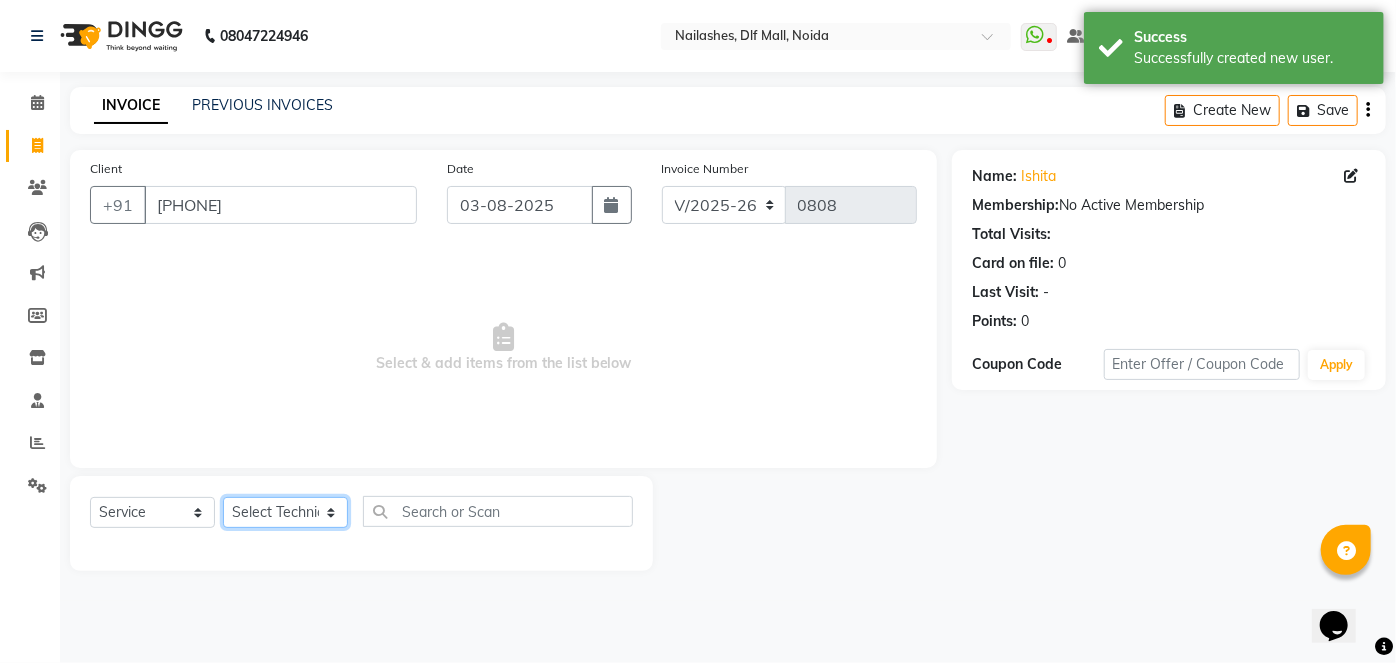 click on "Select Technician [FIRST] [LAST] [FIRST] [FIRST] [PERSON] [PERSON] [PERSON] [PERSON] [PERSON]" 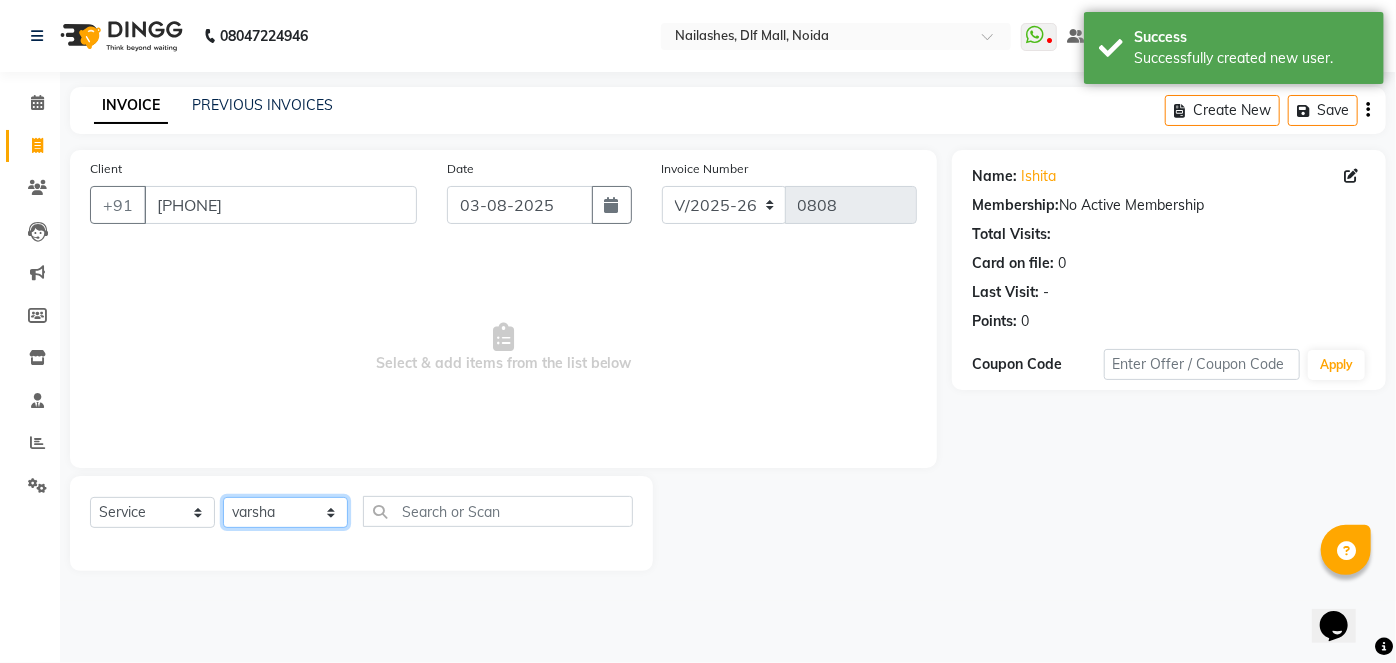 click on "Select Technician [FIRST] [LAST] [FIRST] [FIRST] [PERSON] [PERSON] [PERSON] [PERSON] [PERSON]" 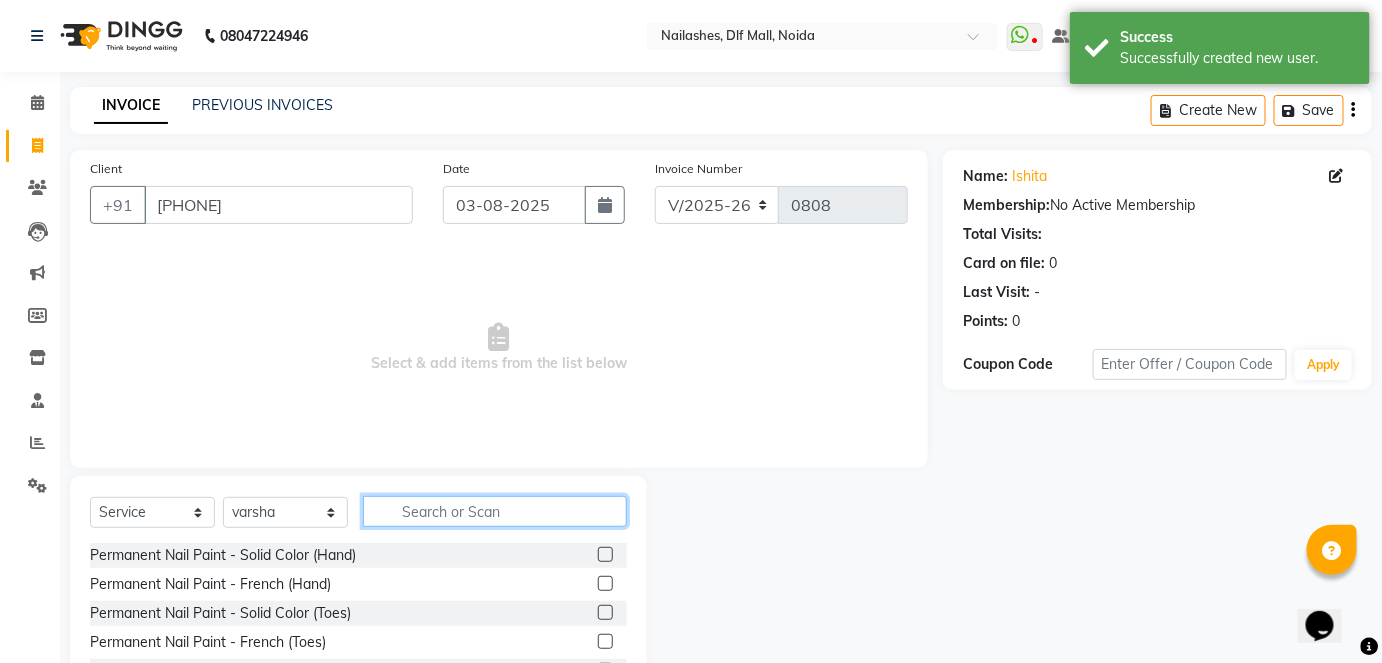 click 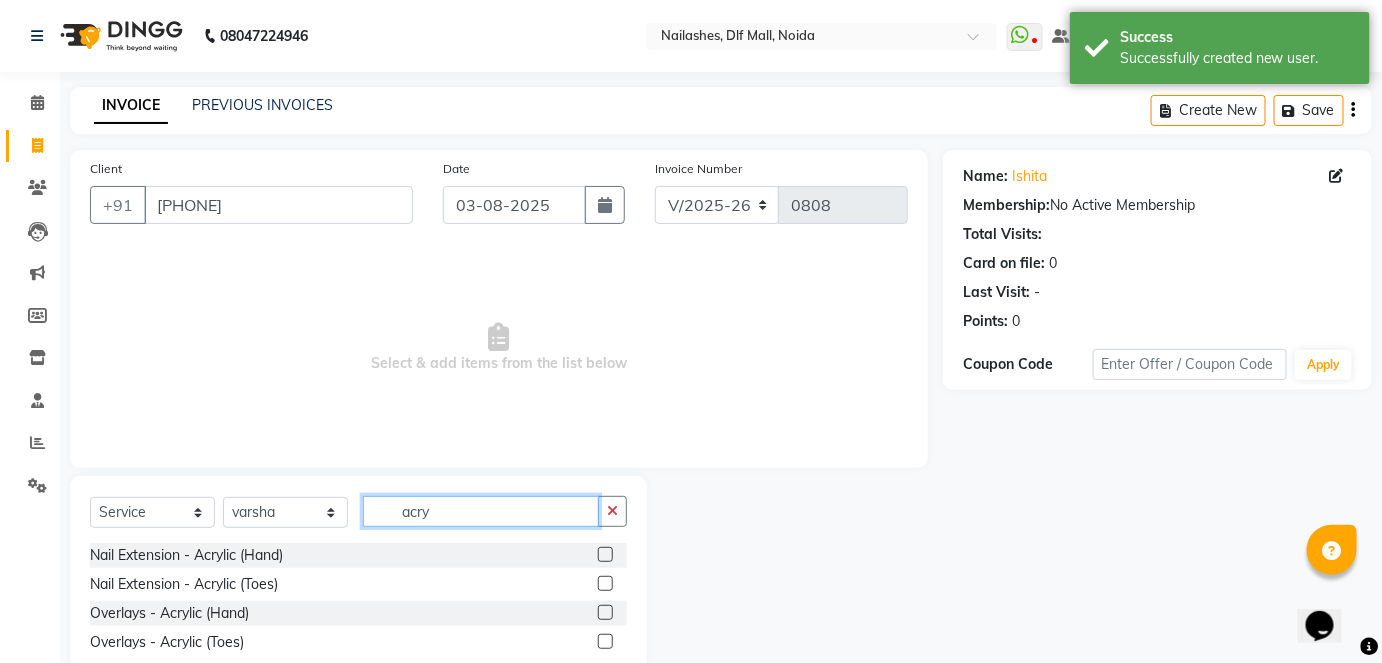 type on "acry" 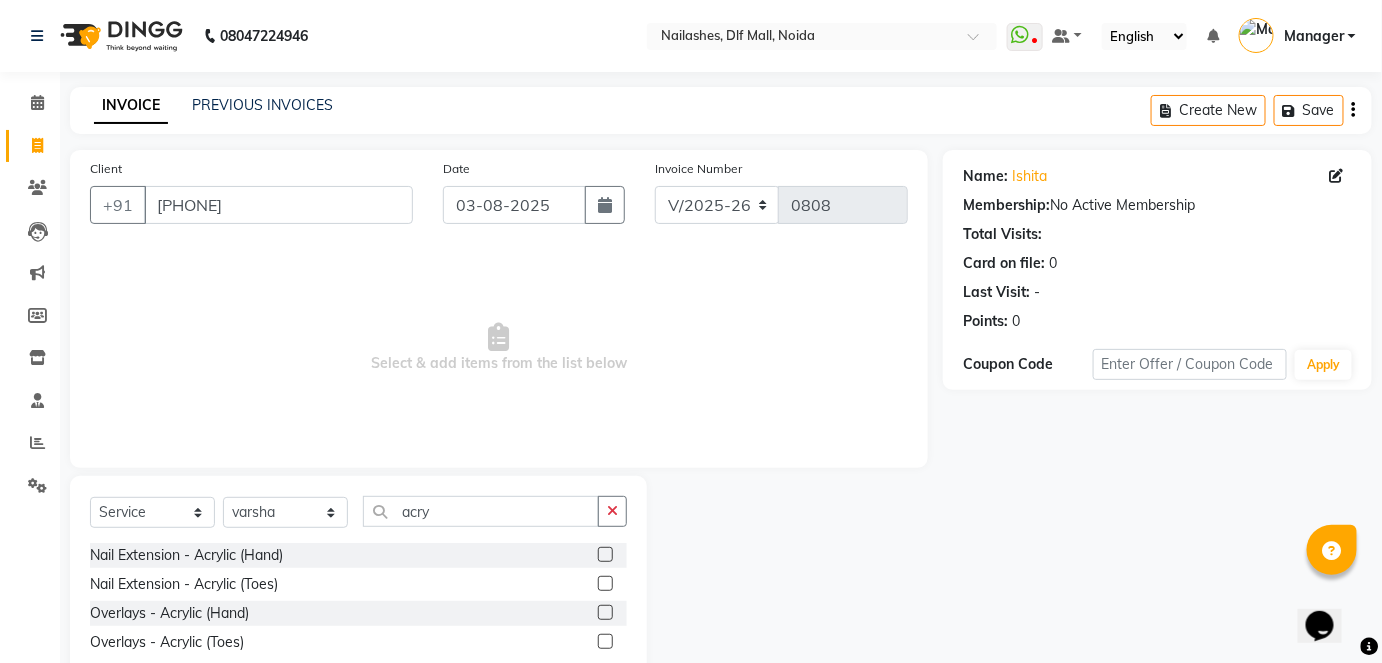 click 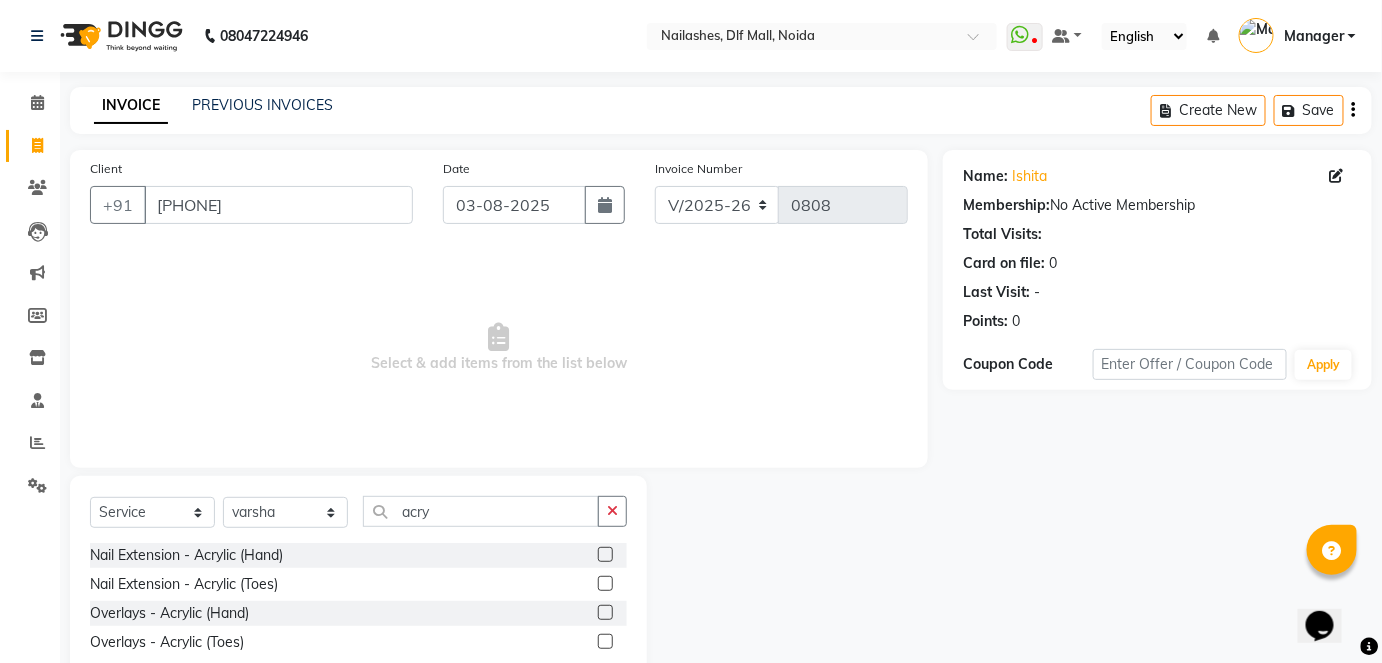 click at bounding box center (604, 555) 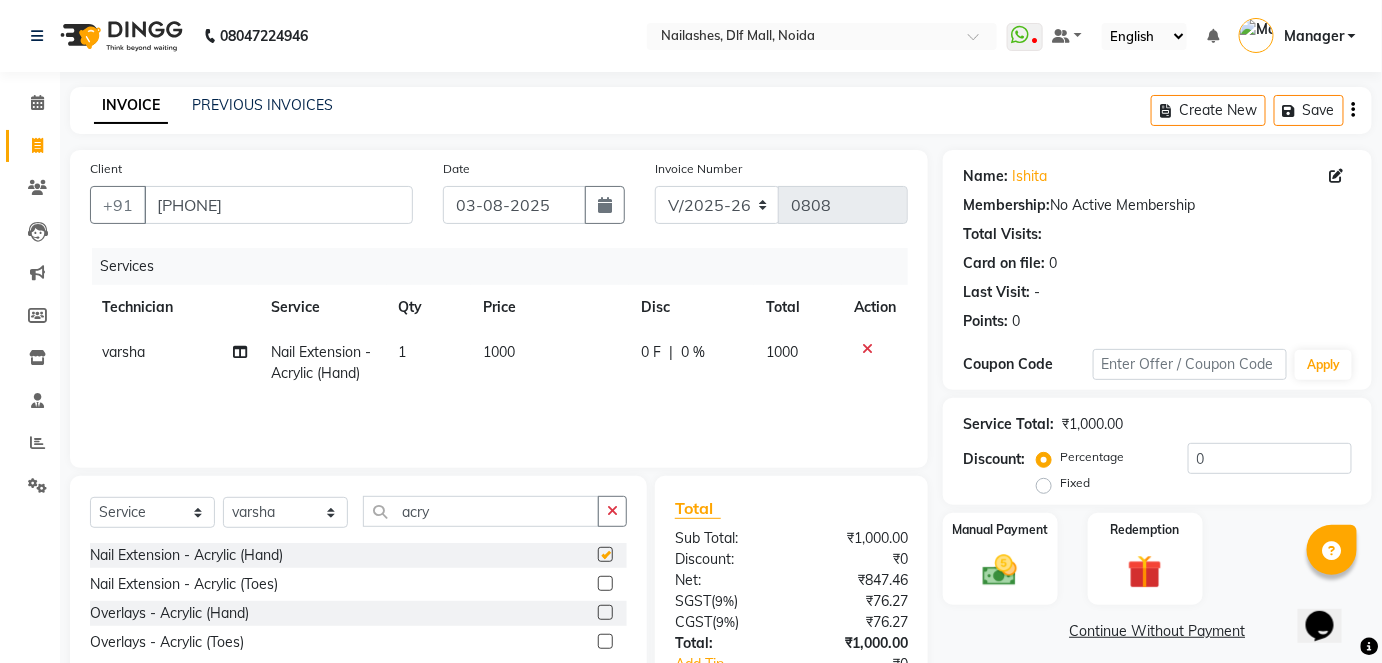 checkbox on "false" 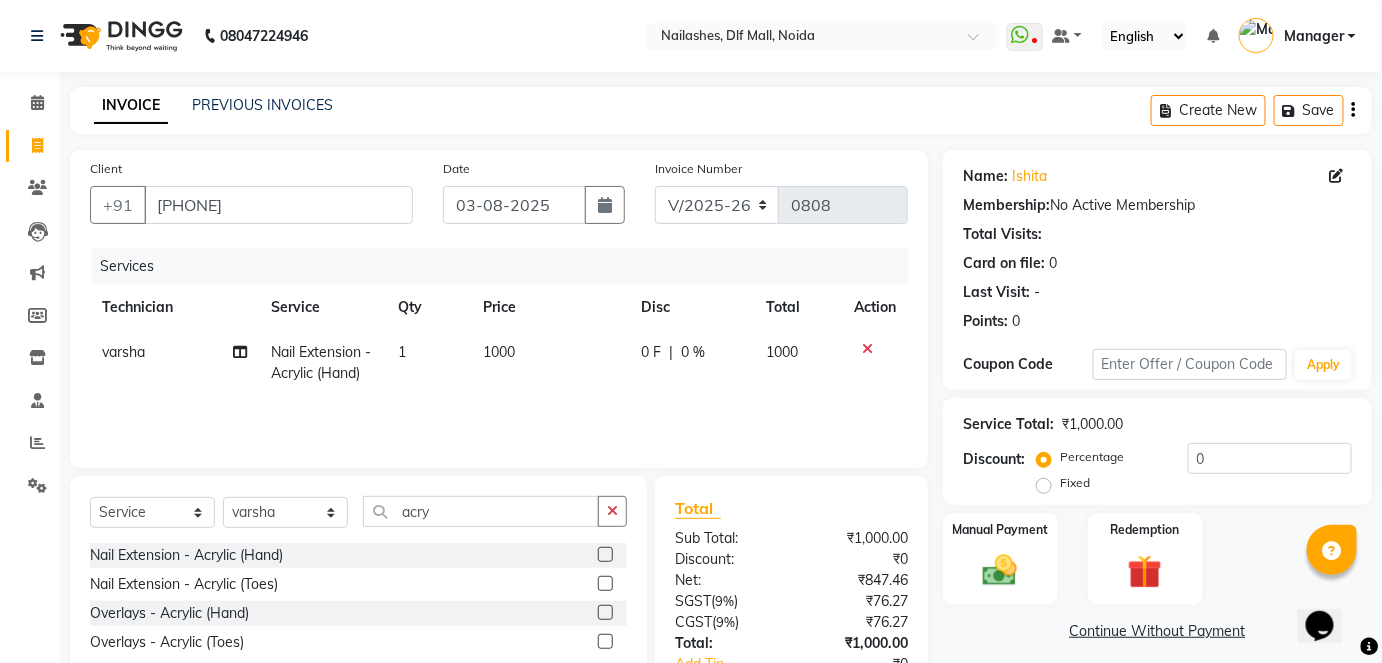 click on "1000" 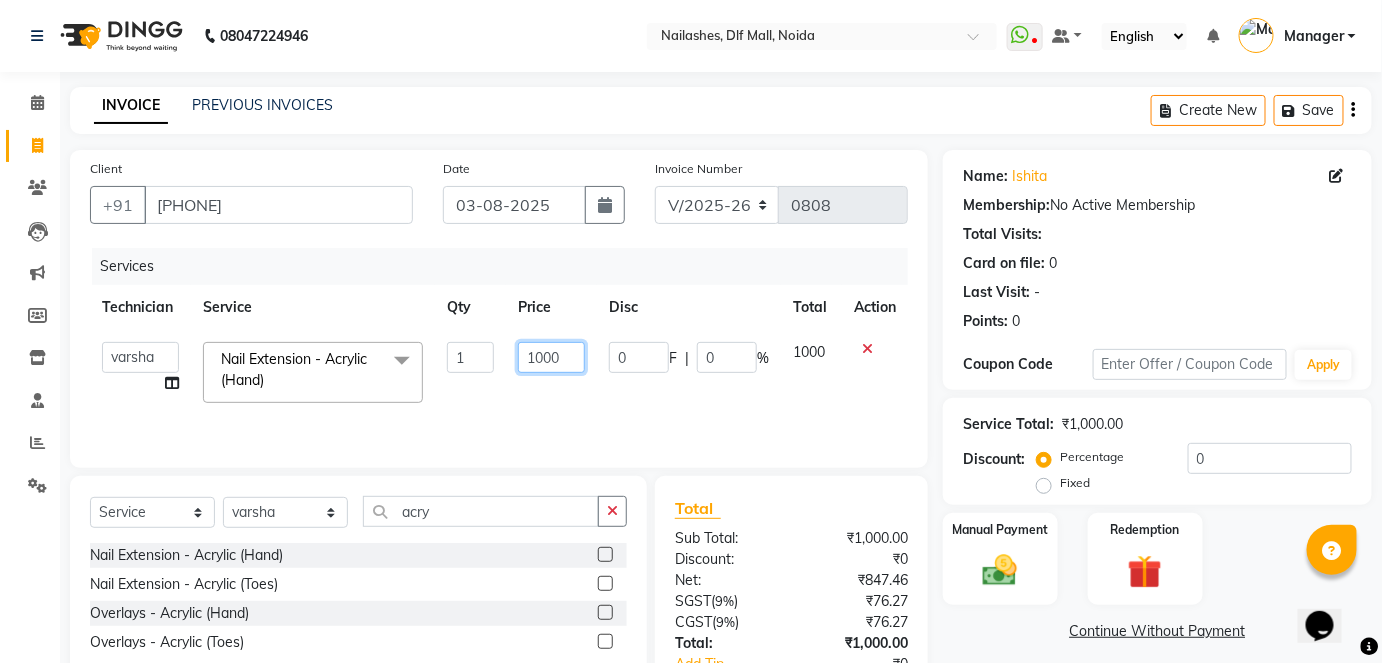 click on "1000" 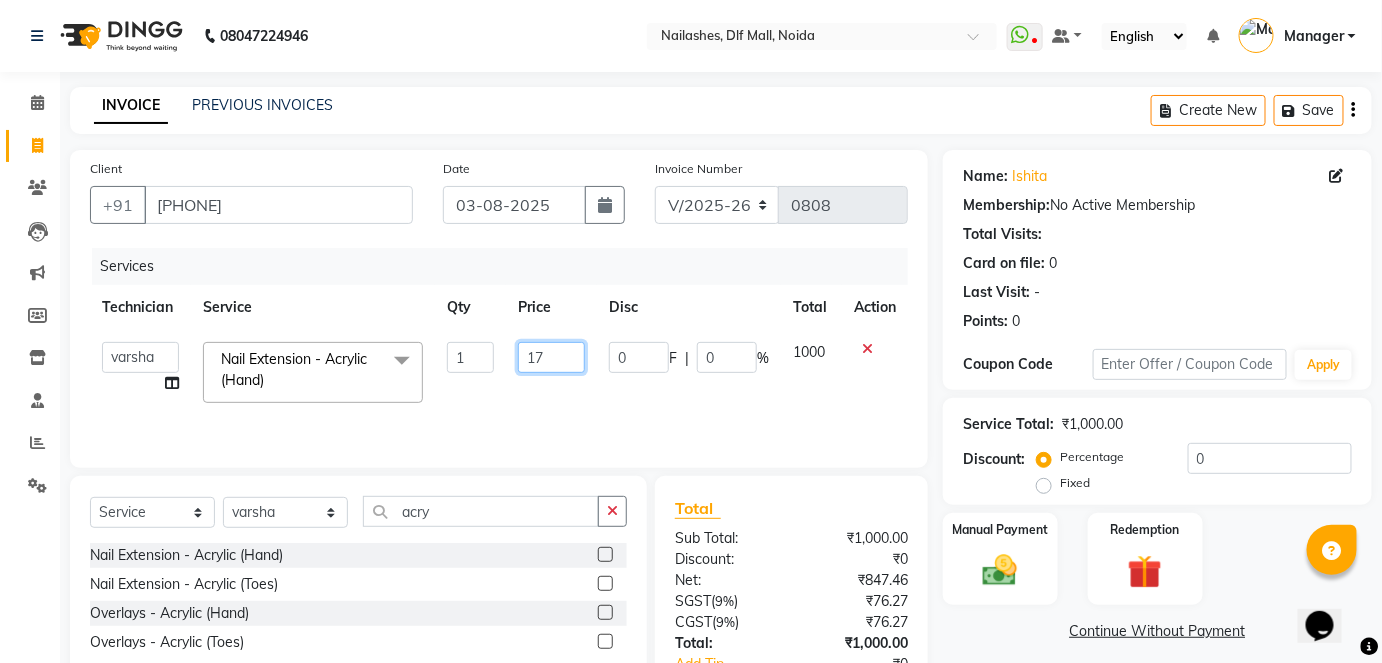 type on "1" 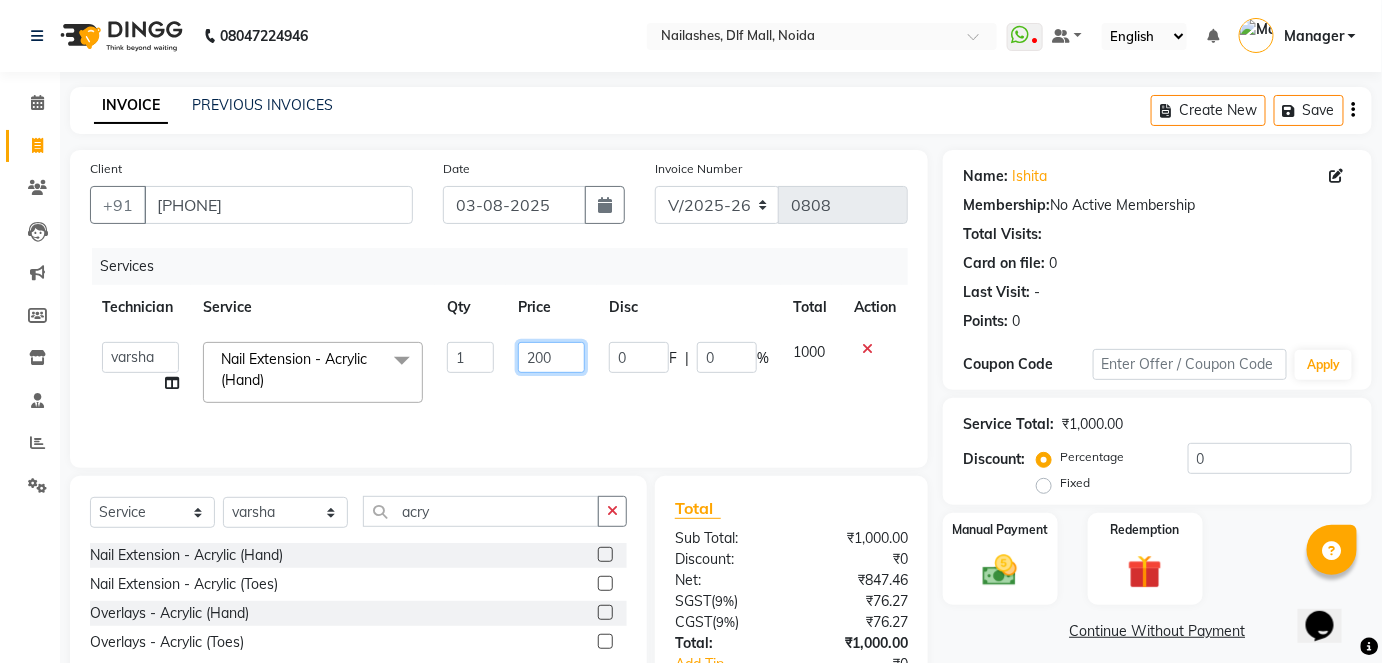 type on "2000" 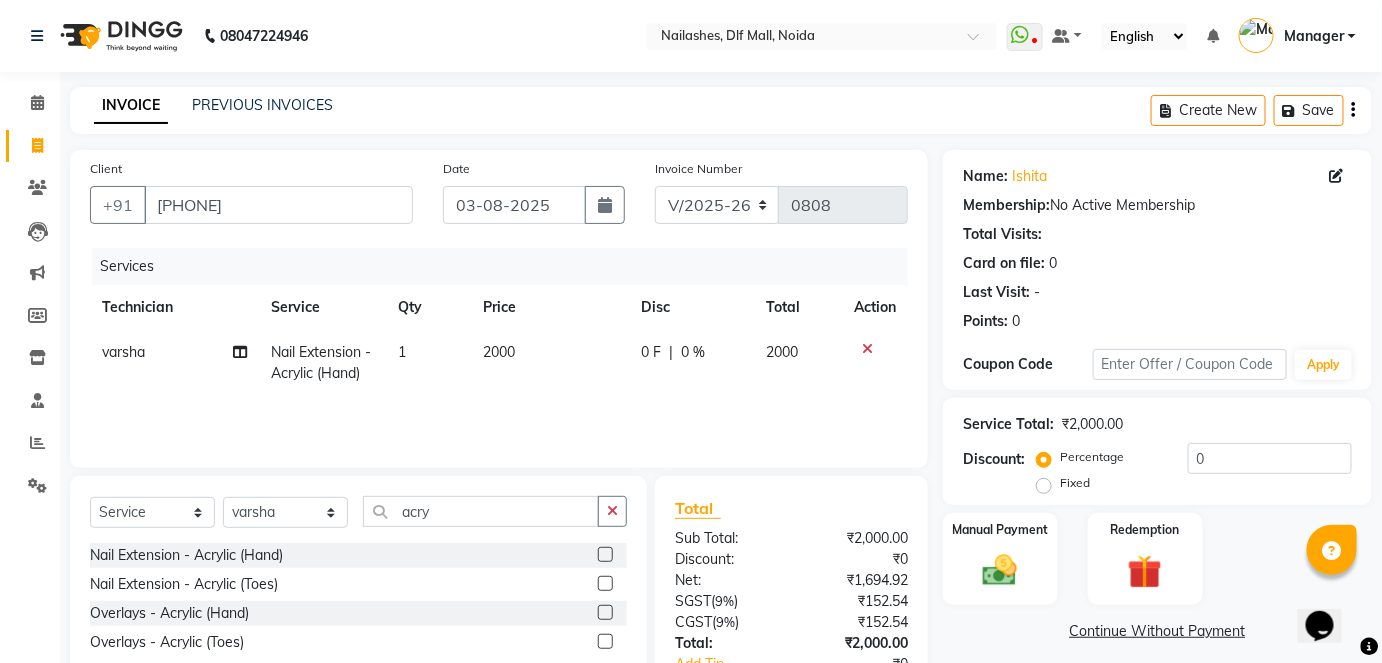 click on "Services Technician Service Qty Price Disc Total Action [PERSON] Nail Extension - Acrylic (Hand) 1 2000 0 F | 0 % 2000" 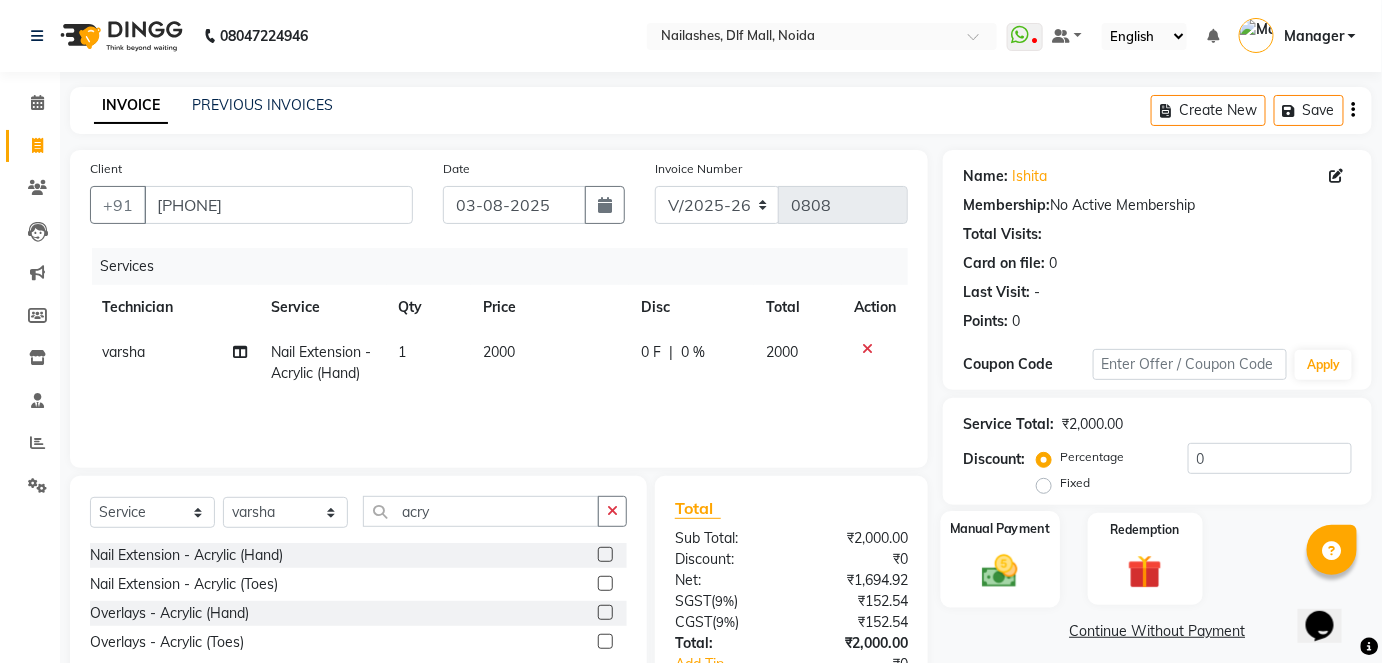 click 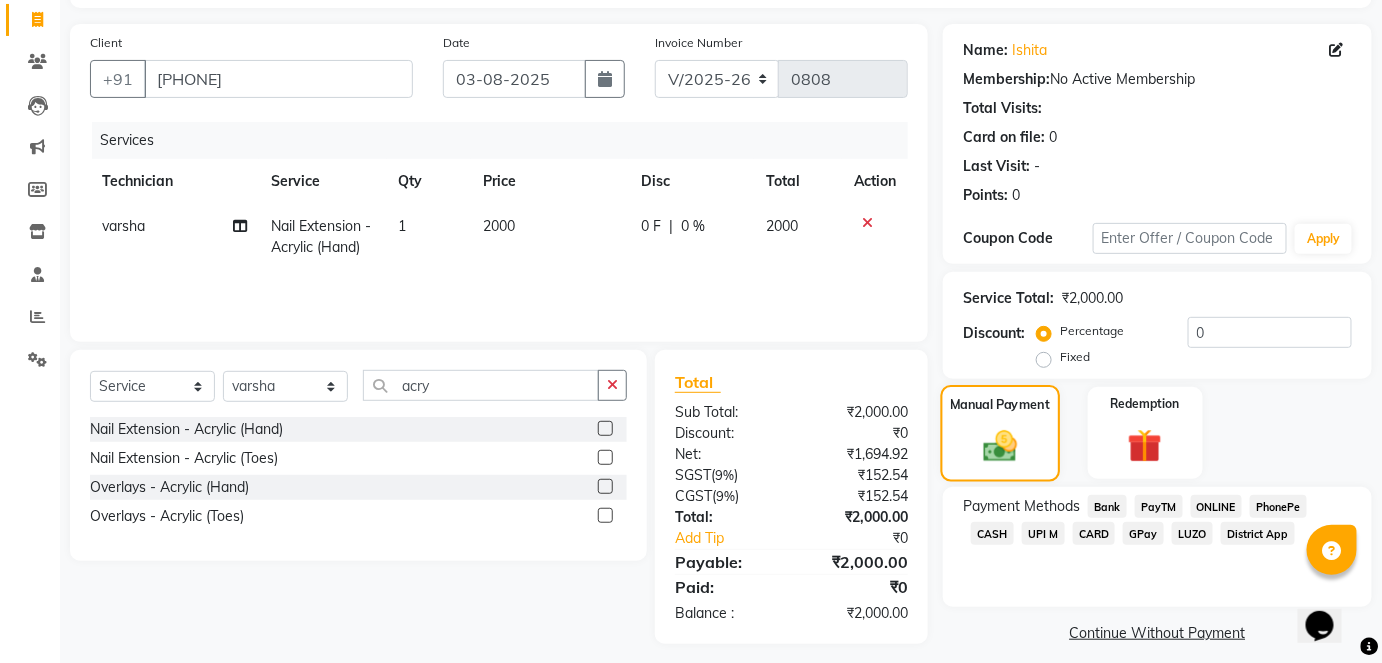 scroll, scrollTop: 140, scrollLeft: 0, axis: vertical 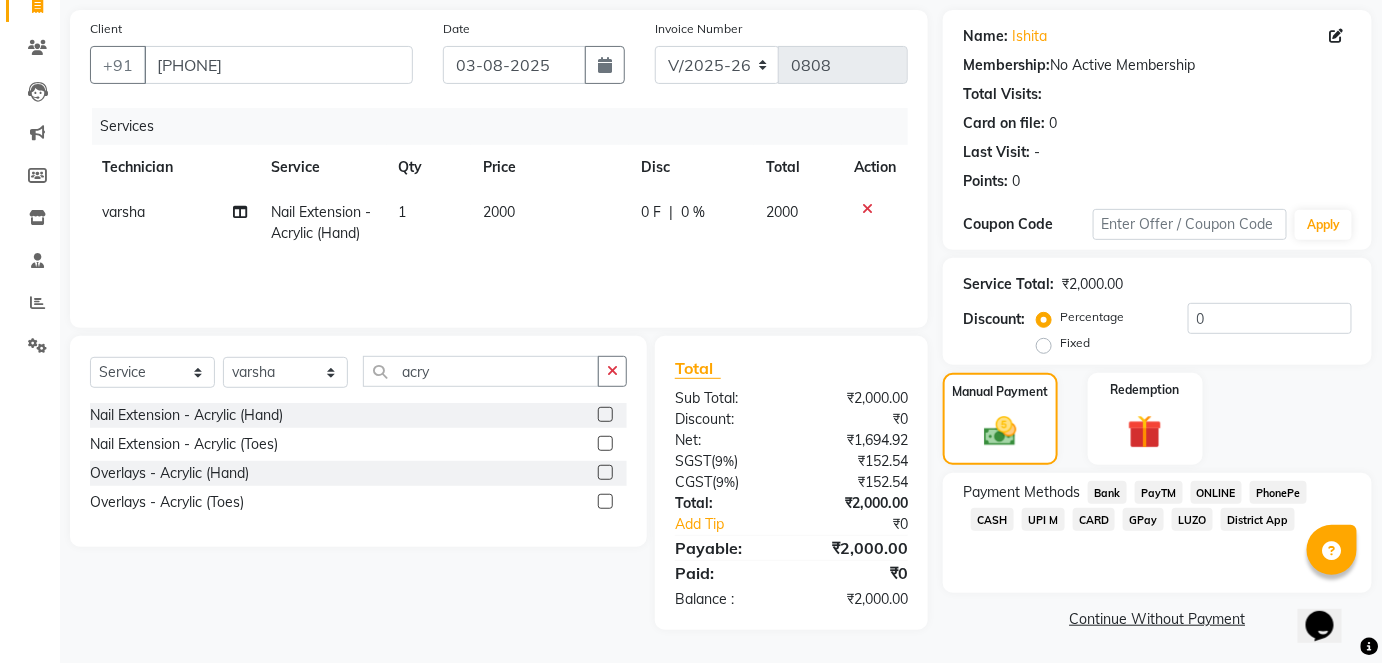click on "CASH" 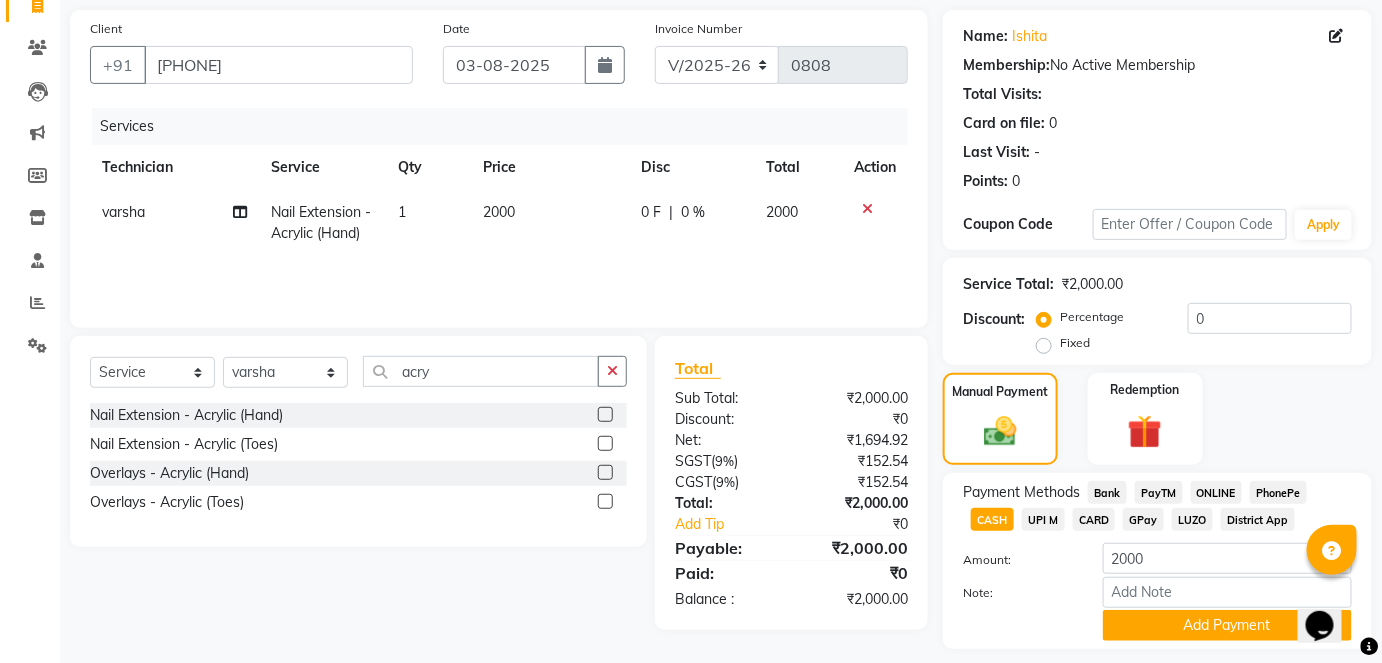scroll, scrollTop: 196, scrollLeft: 0, axis: vertical 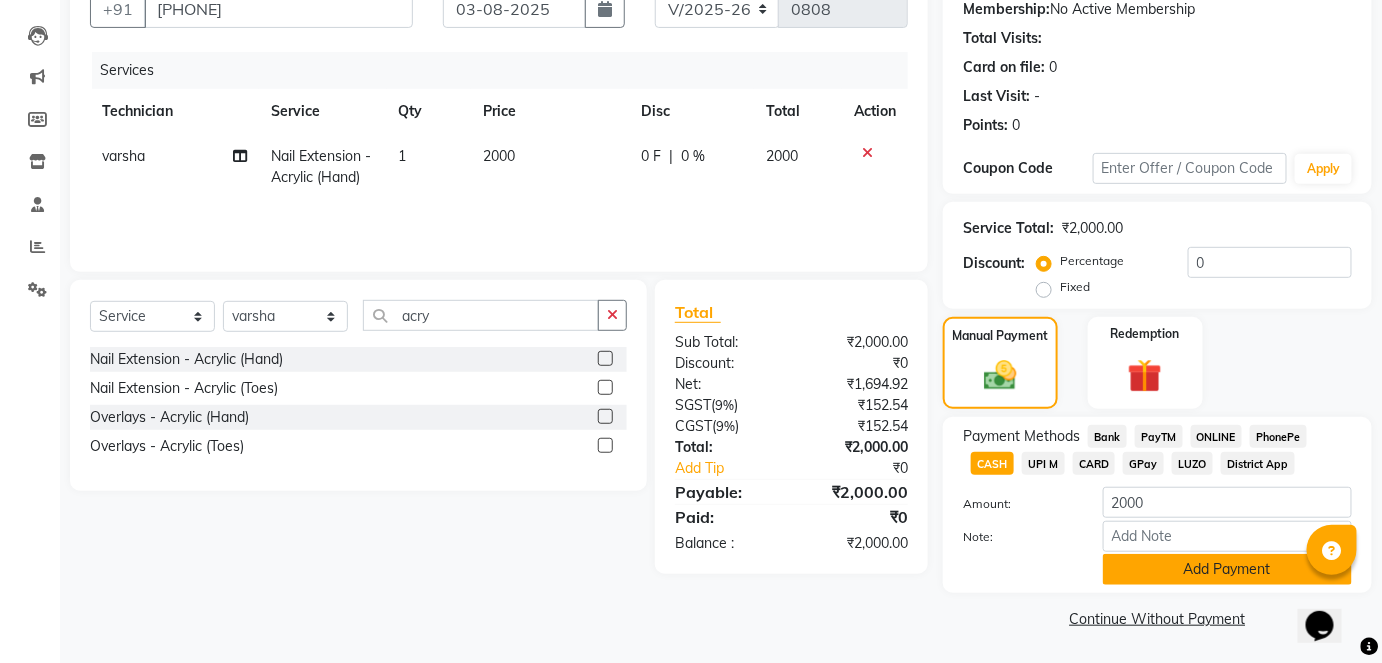 click on "Add Payment" 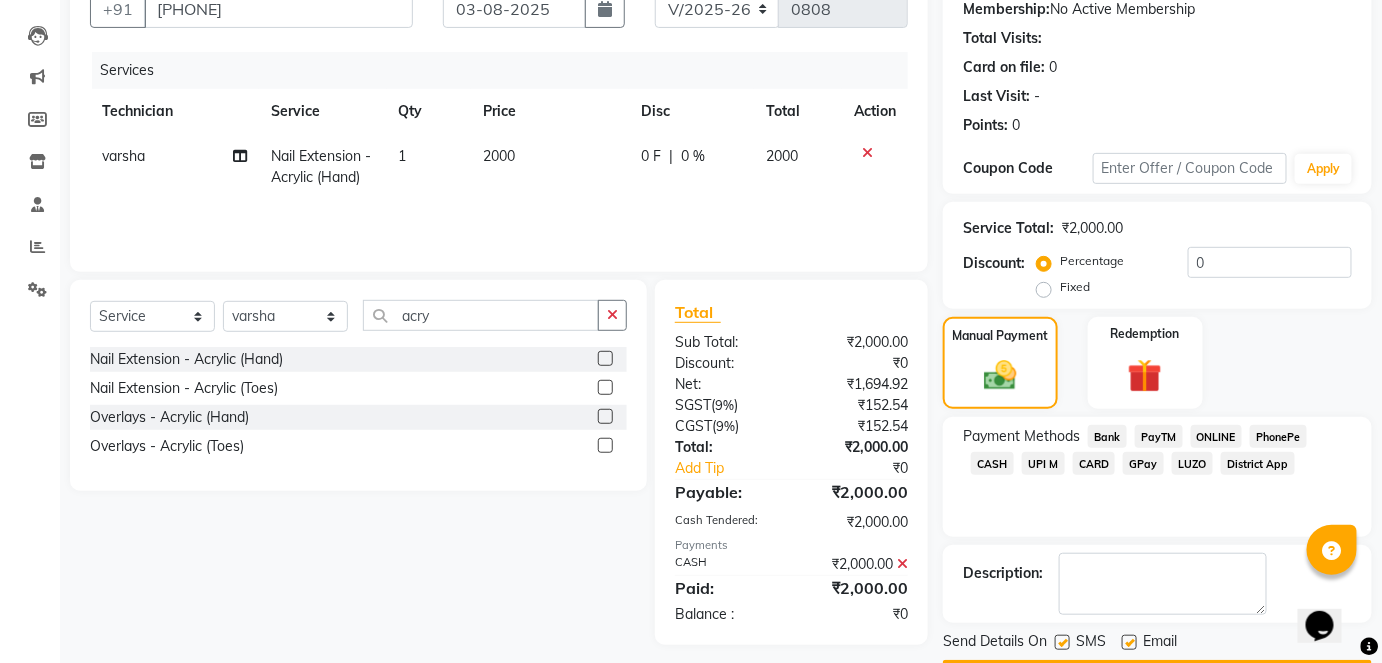 scroll, scrollTop: 252, scrollLeft: 0, axis: vertical 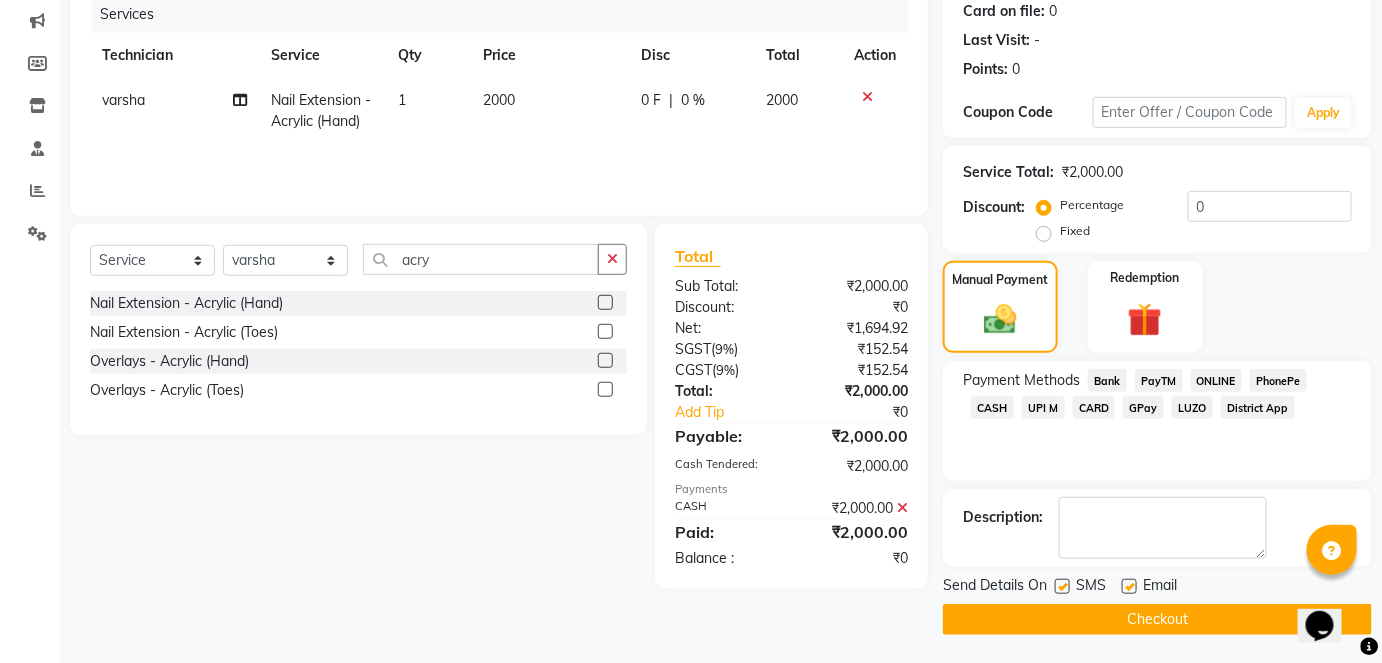click on "Checkout" 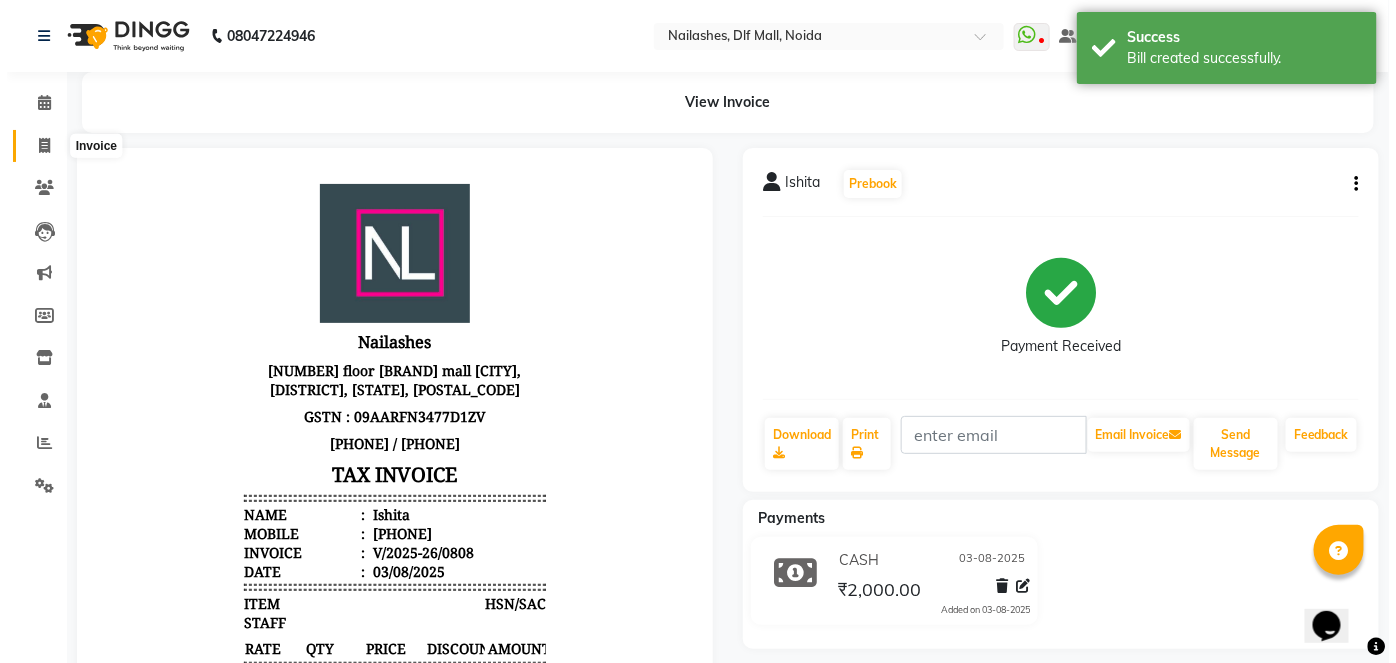 scroll, scrollTop: 0, scrollLeft: 0, axis: both 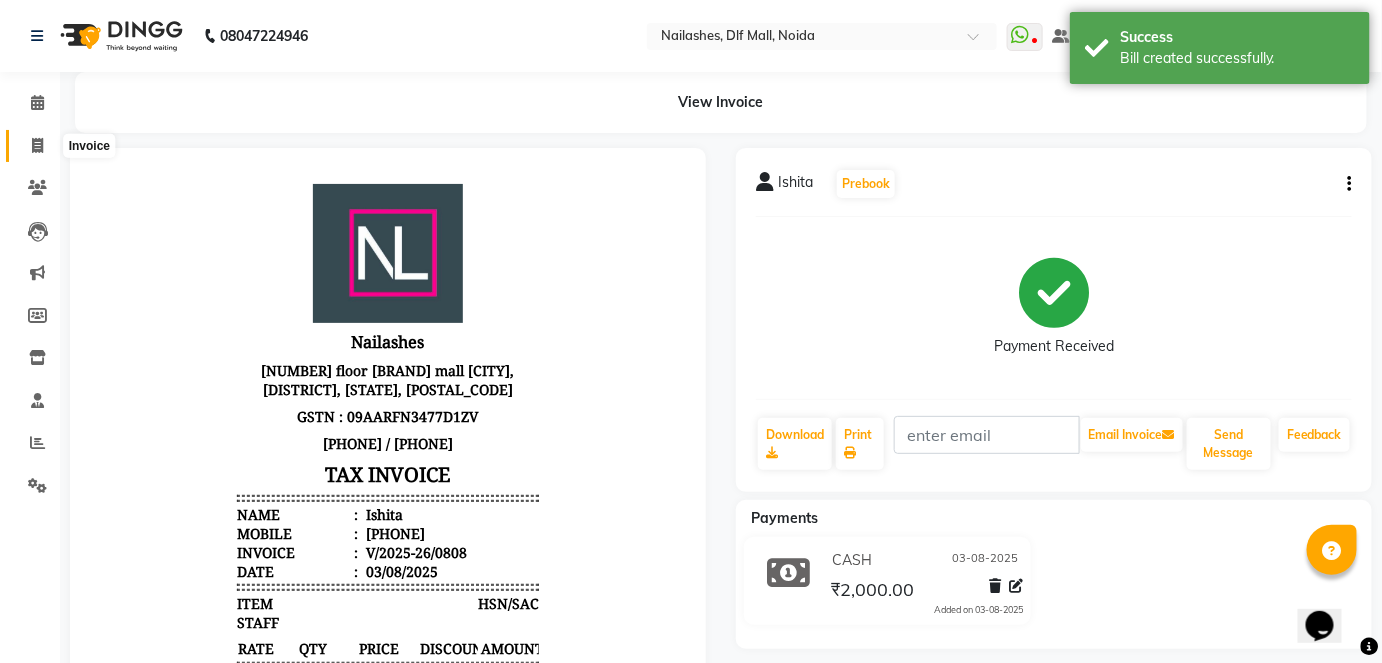 click 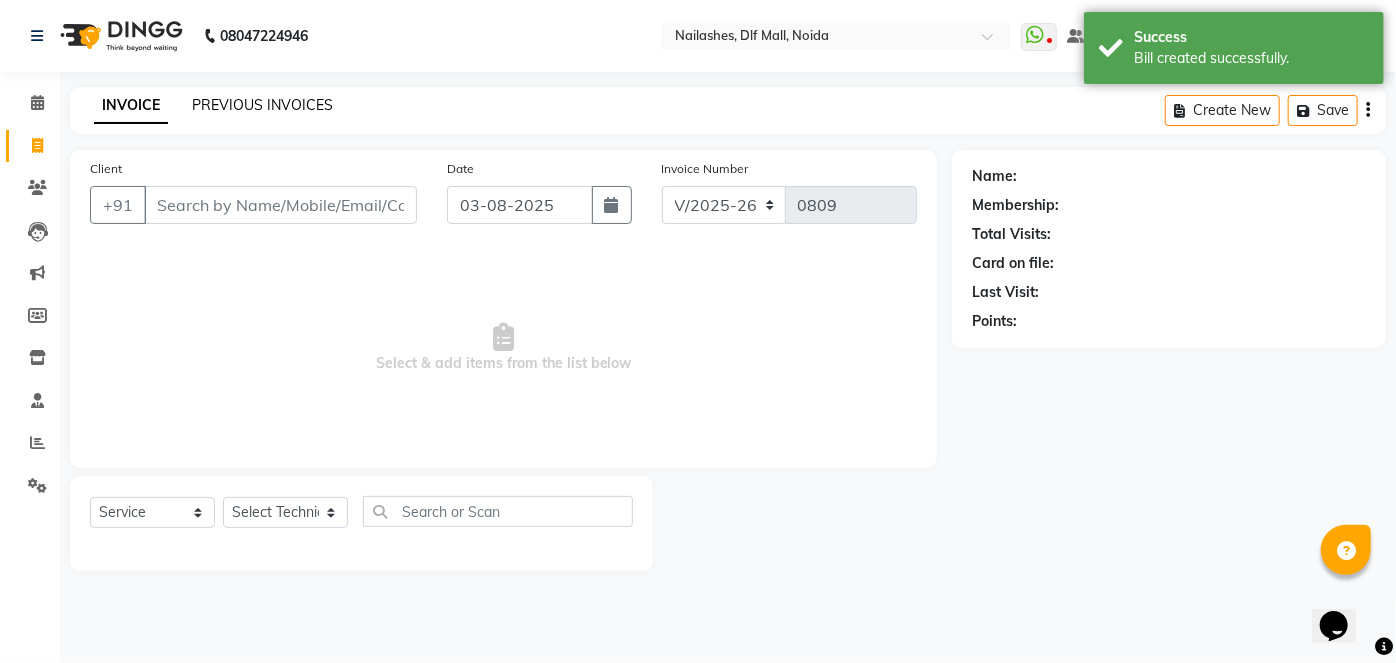 click on "PREVIOUS INVOICES" 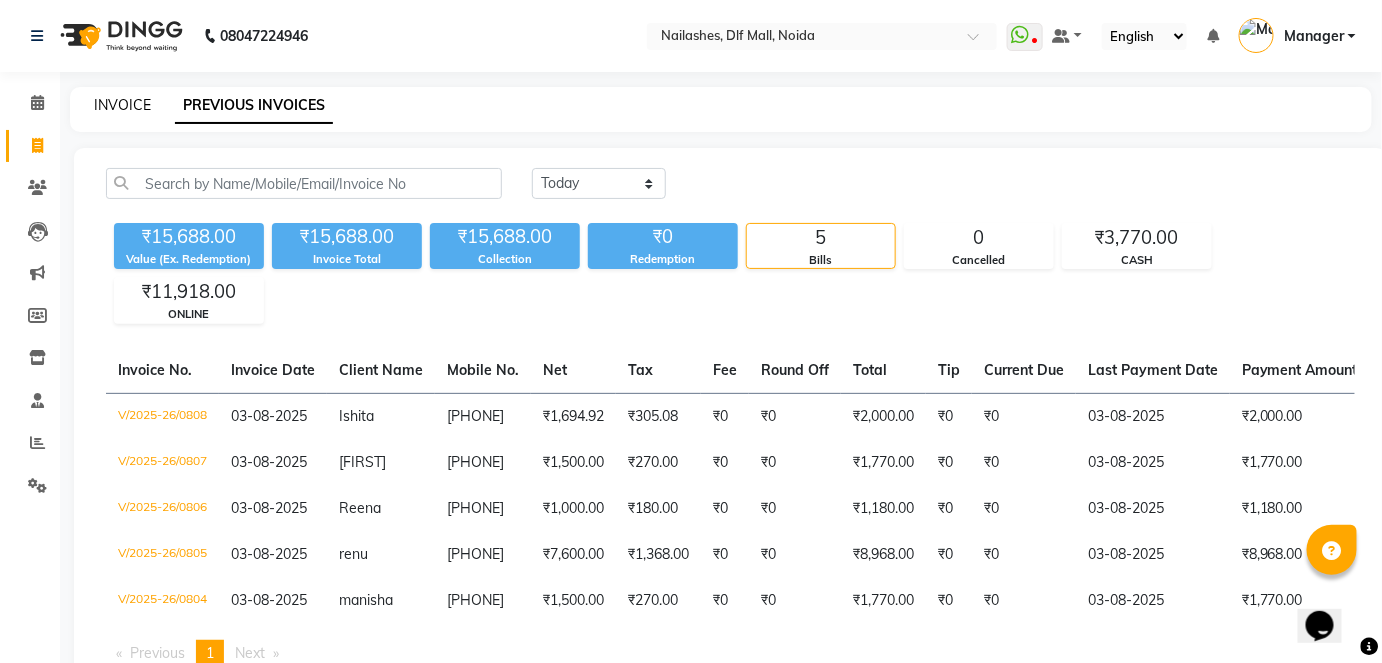 click on "INVOICE" 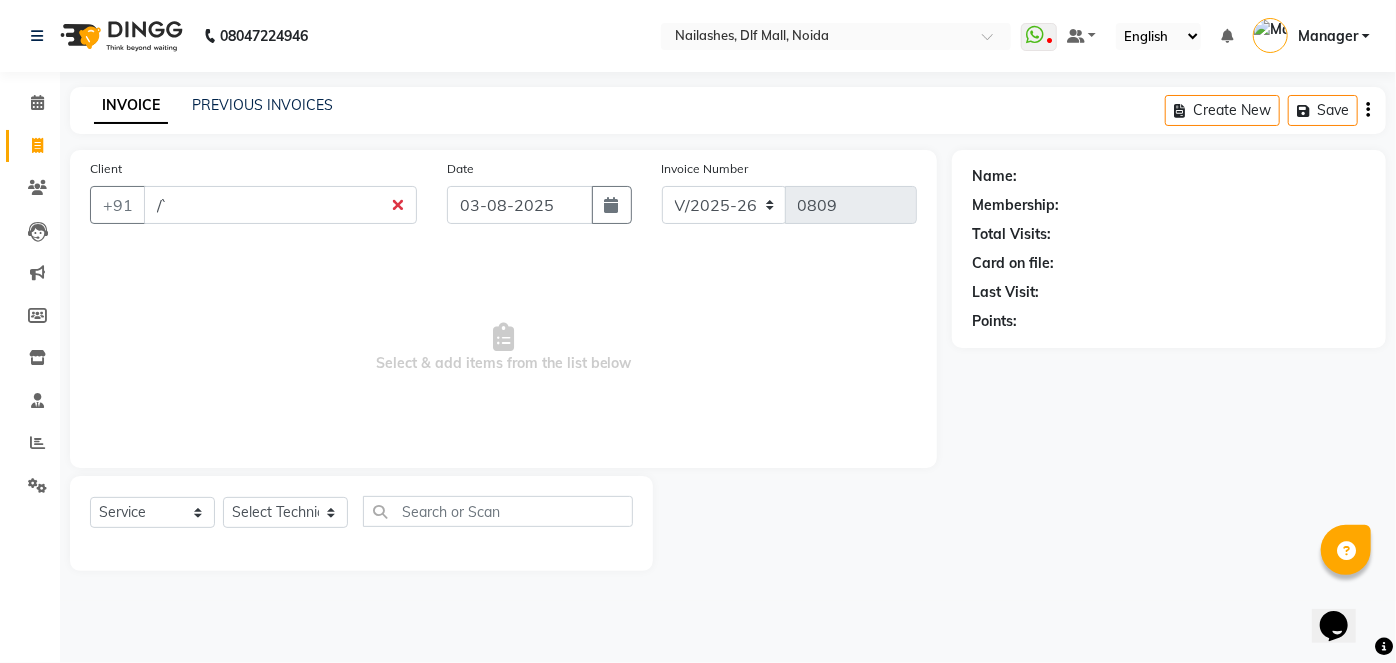 type on "/`" 